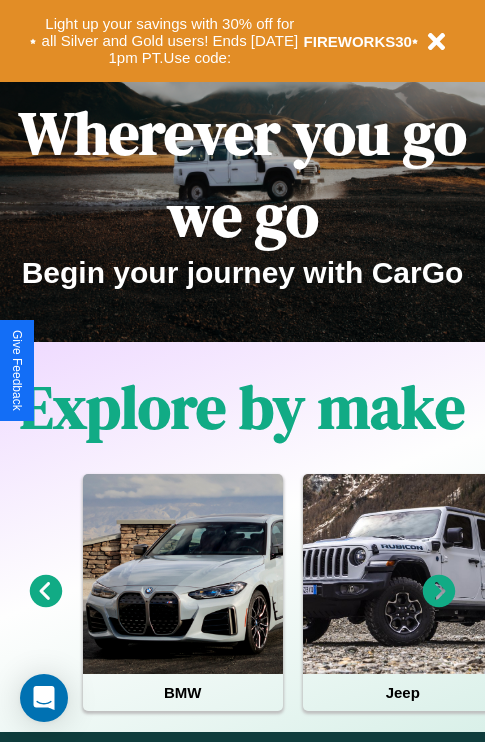 scroll, scrollTop: 308, scrollLeft: 0, axis: vertical 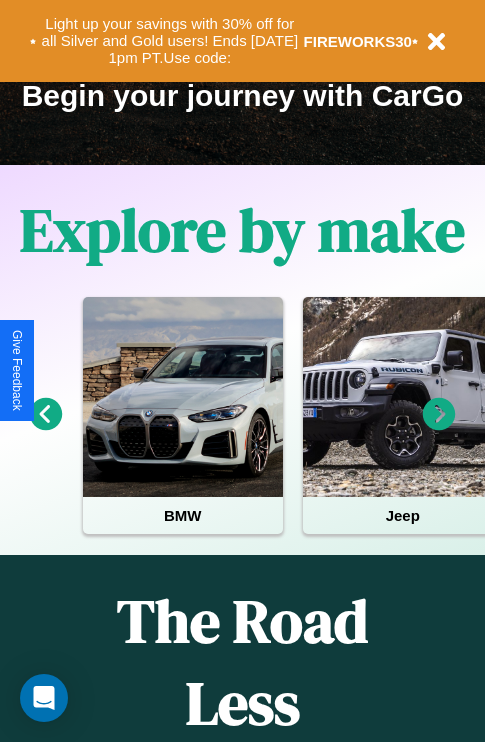 click 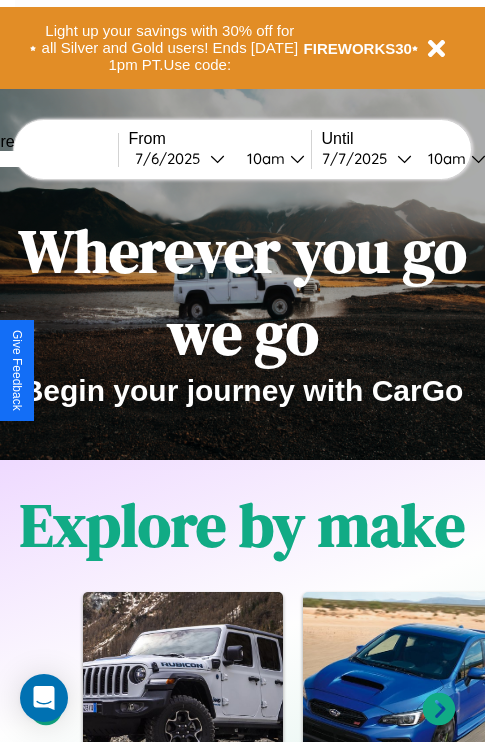 scroll, scrollTop: 0, scrollLeft: 0, axis: both 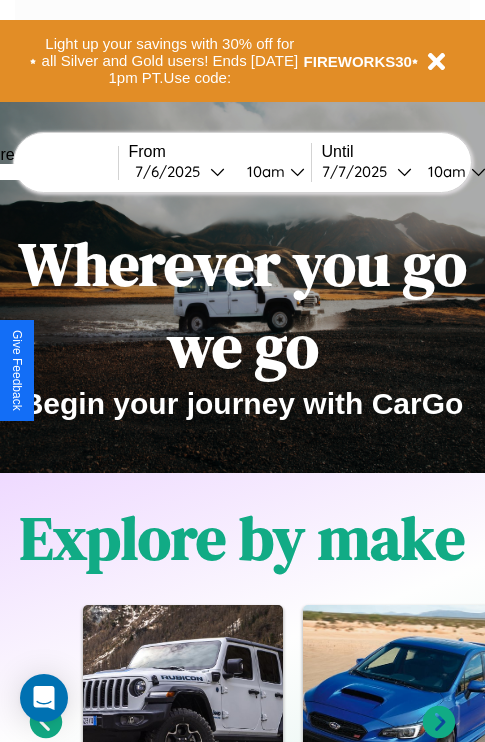 click at bounding box center [43, 172] 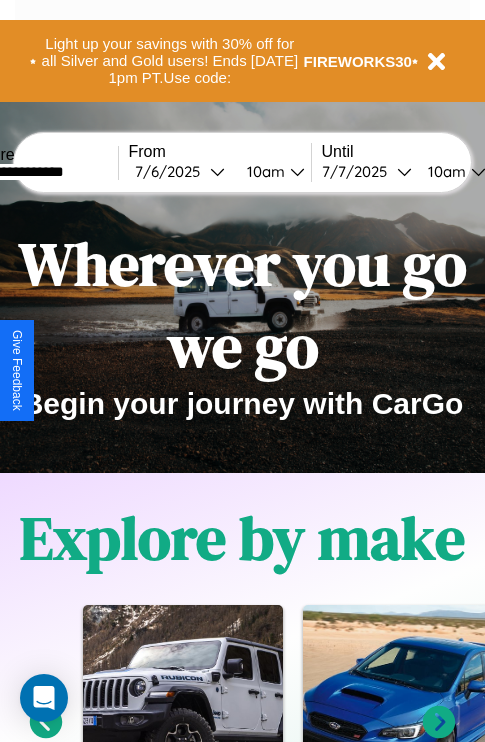 type on "**********" 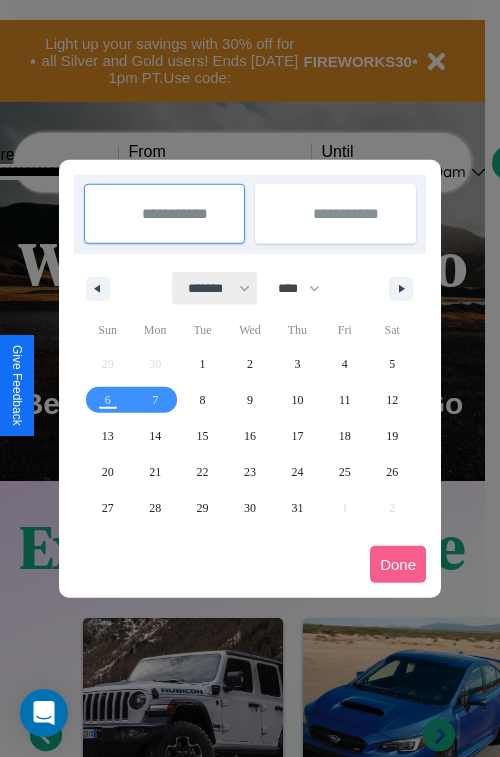 click on "******* ******** ***** ***** *** **** **** ****** ********* ******* ******** ********" at bounding box center [215, 288] 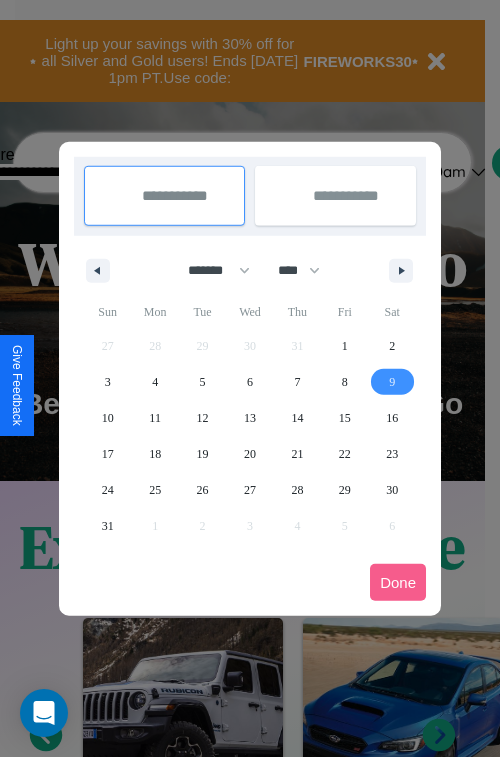 click on "9" at bounding box center [392, 382] 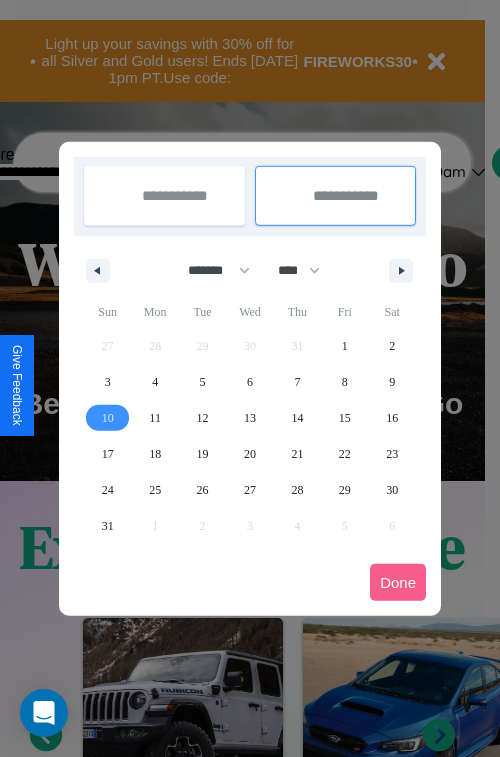 click on "10" at bounding box center [108, 418] 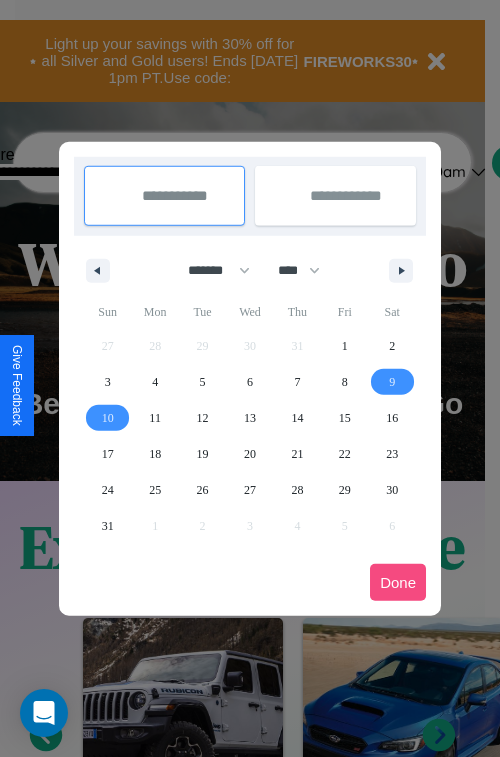 click on "Done" at bounding box center (398, 582) 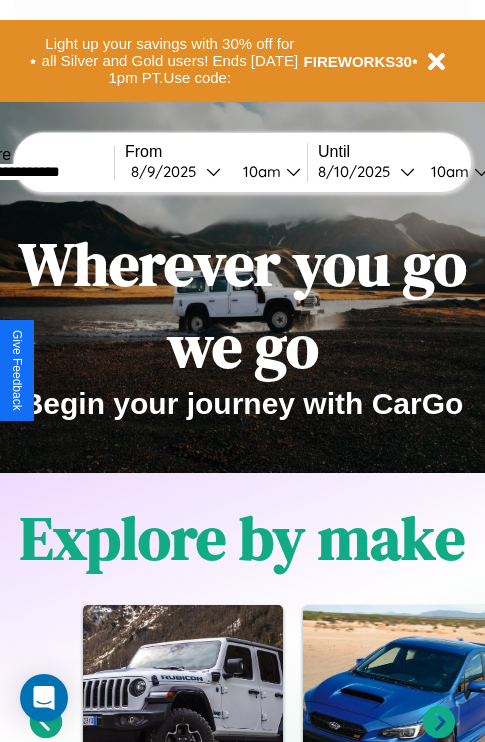 scroll, scrollTop: 0, scrollLeft: 72, axis: horizontal 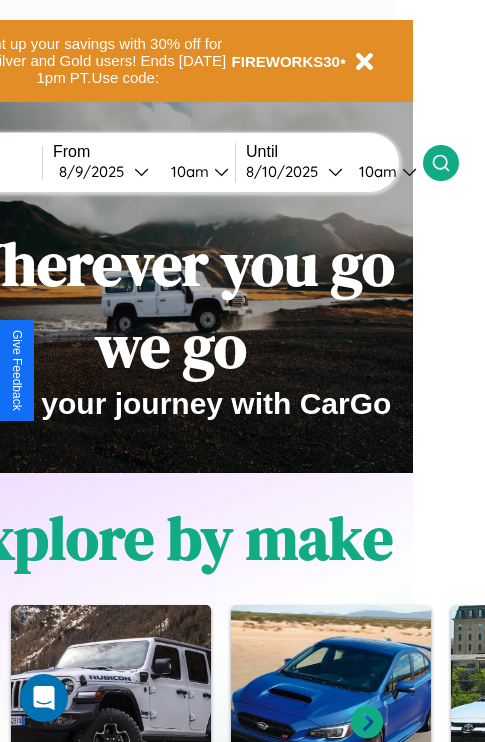 click 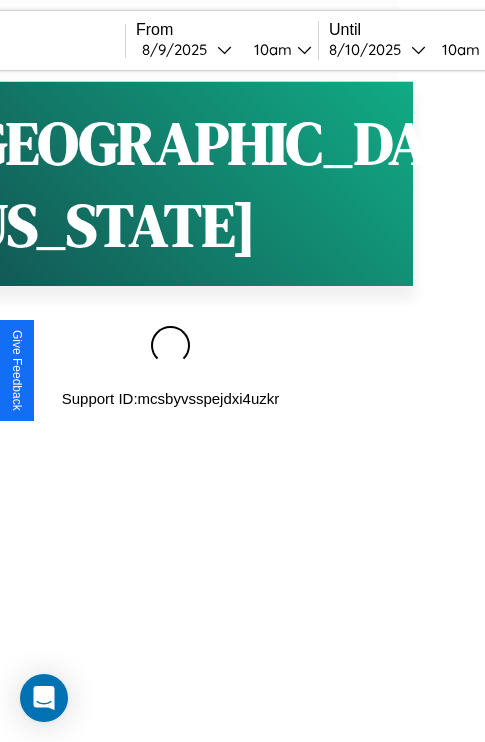 scroll, scrollTop: 0, scrollLeft: 0, axis: both 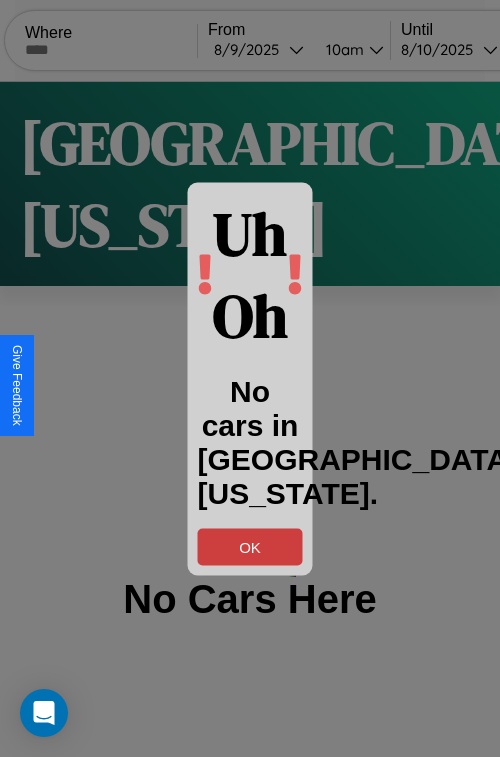 click on "OK" at bounding box center (250, 546) 